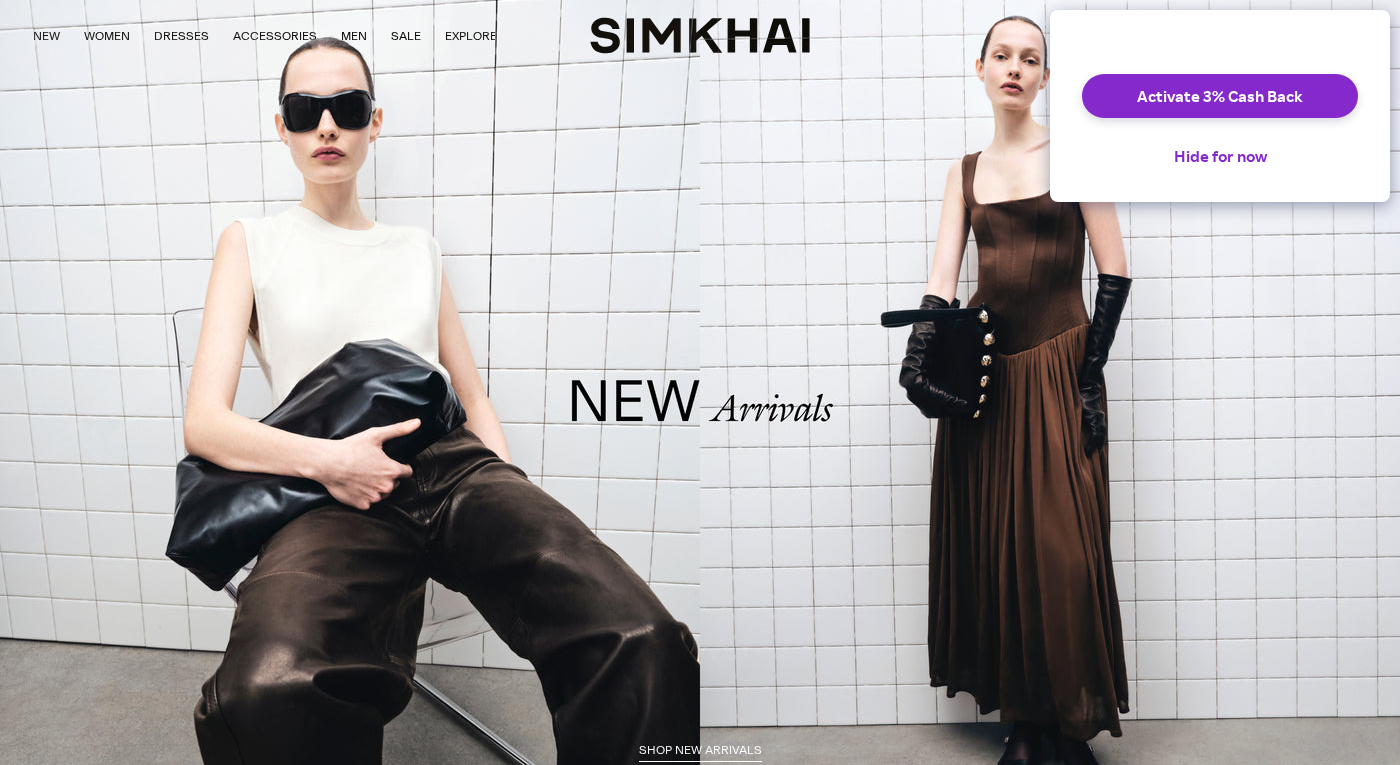 scroll, scrollTop: 0, scrollLeft: 0, axis: both 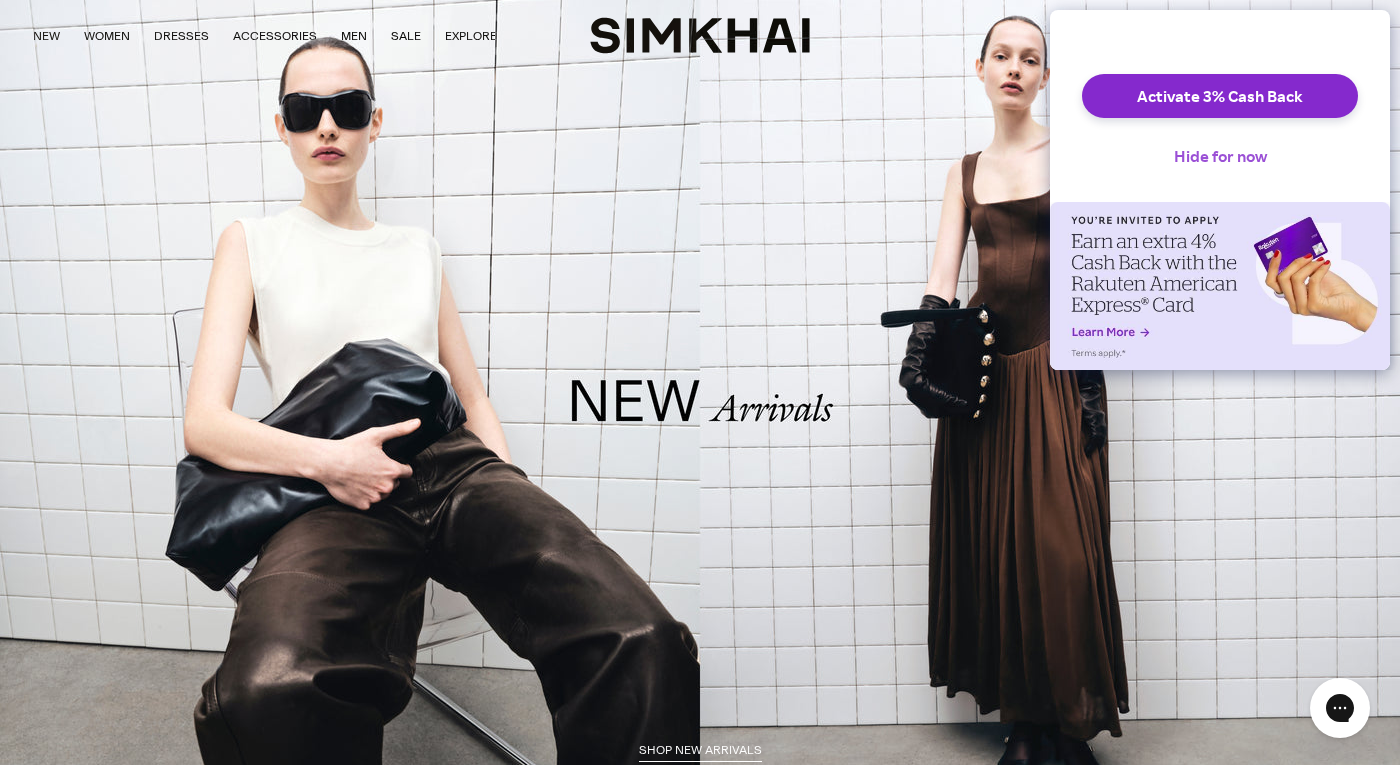 click on "Hide for now" at bounding box center [1220, 156] 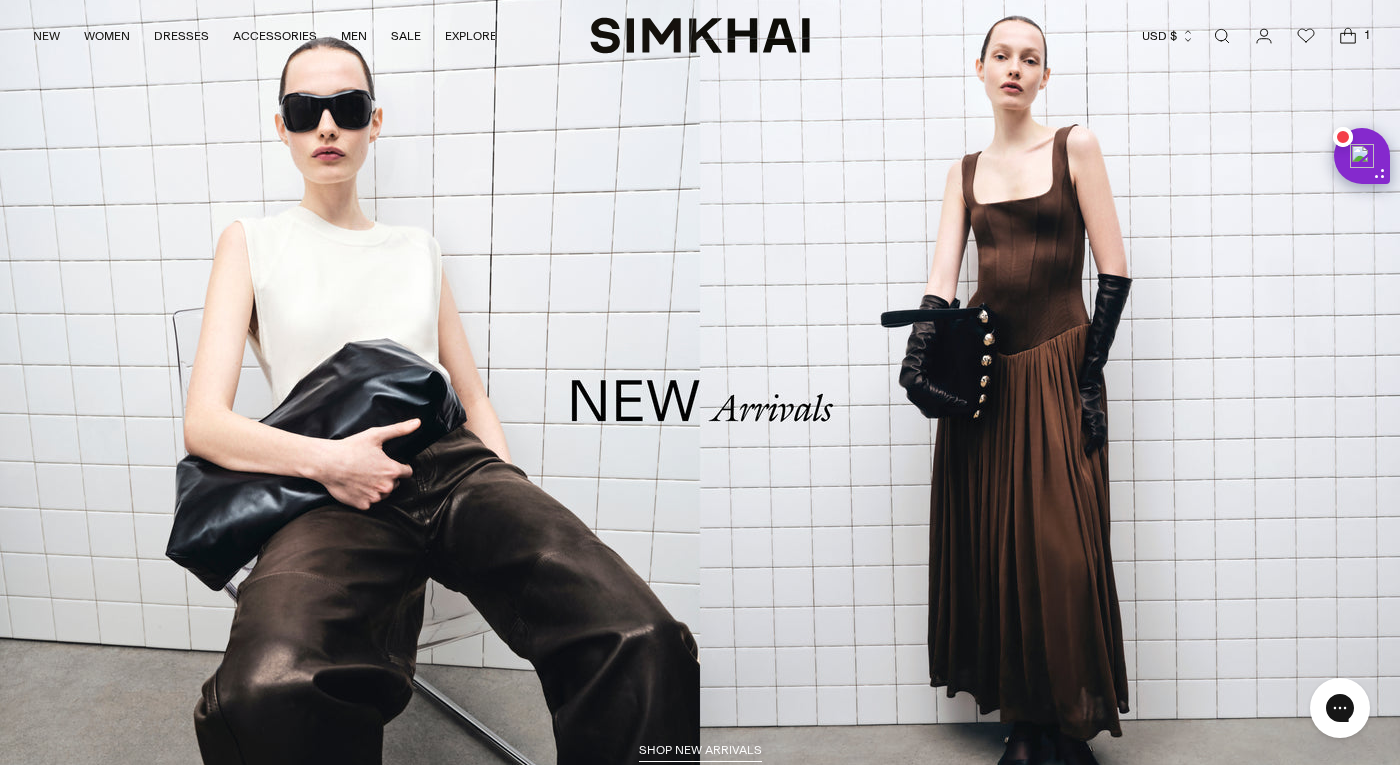 click at bounding box center (700, 5126) 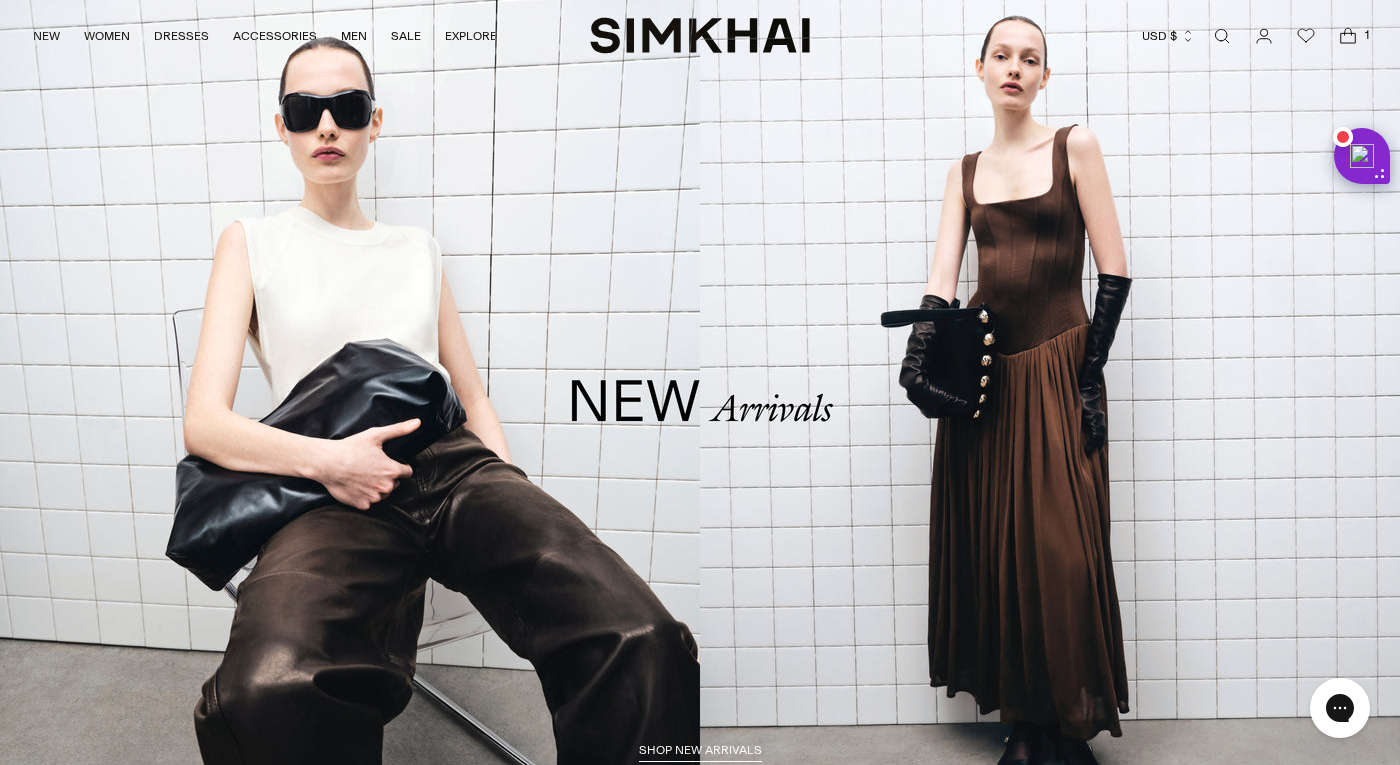 click on "SHOP NEW ARRIVALS" at bounding box center (700, 750) 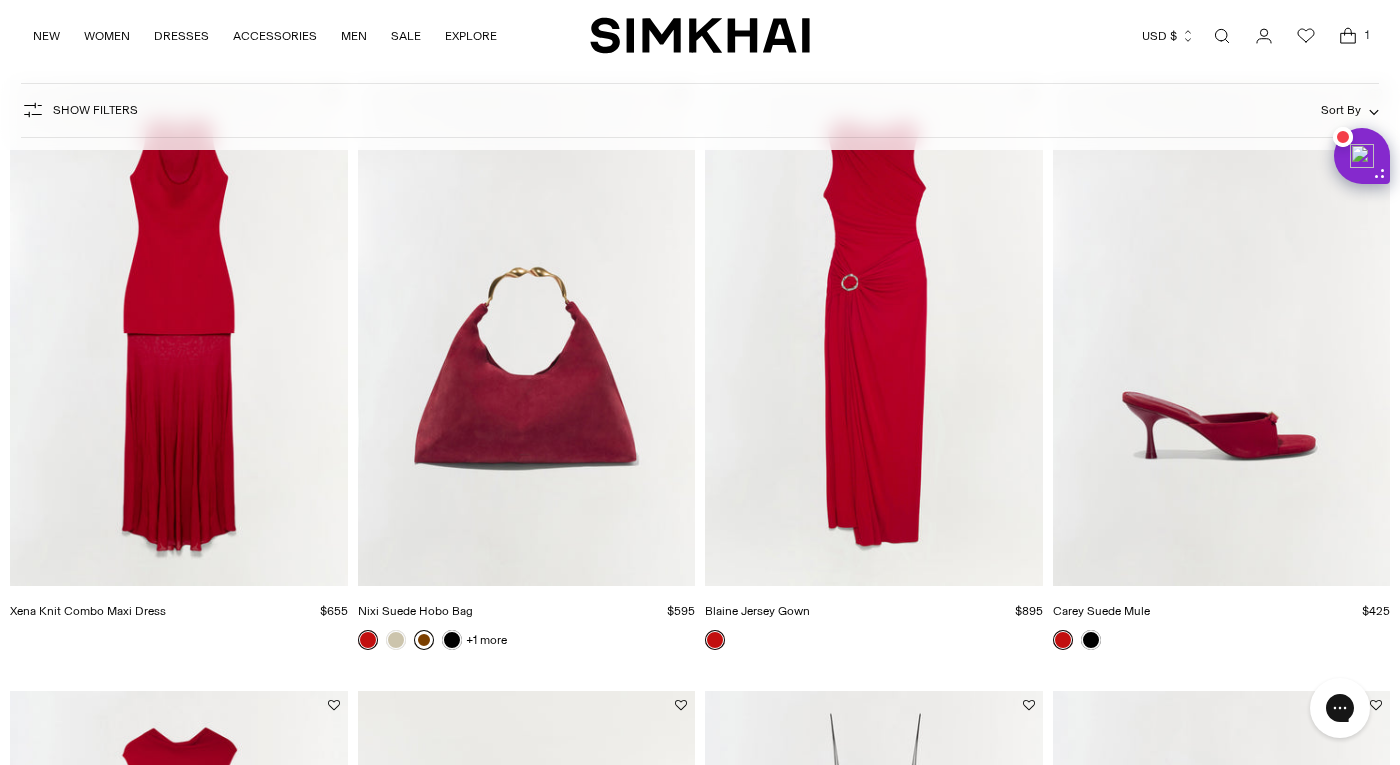 scroll, scrollTop: 305, scrollLeft: 0, axis: vertical 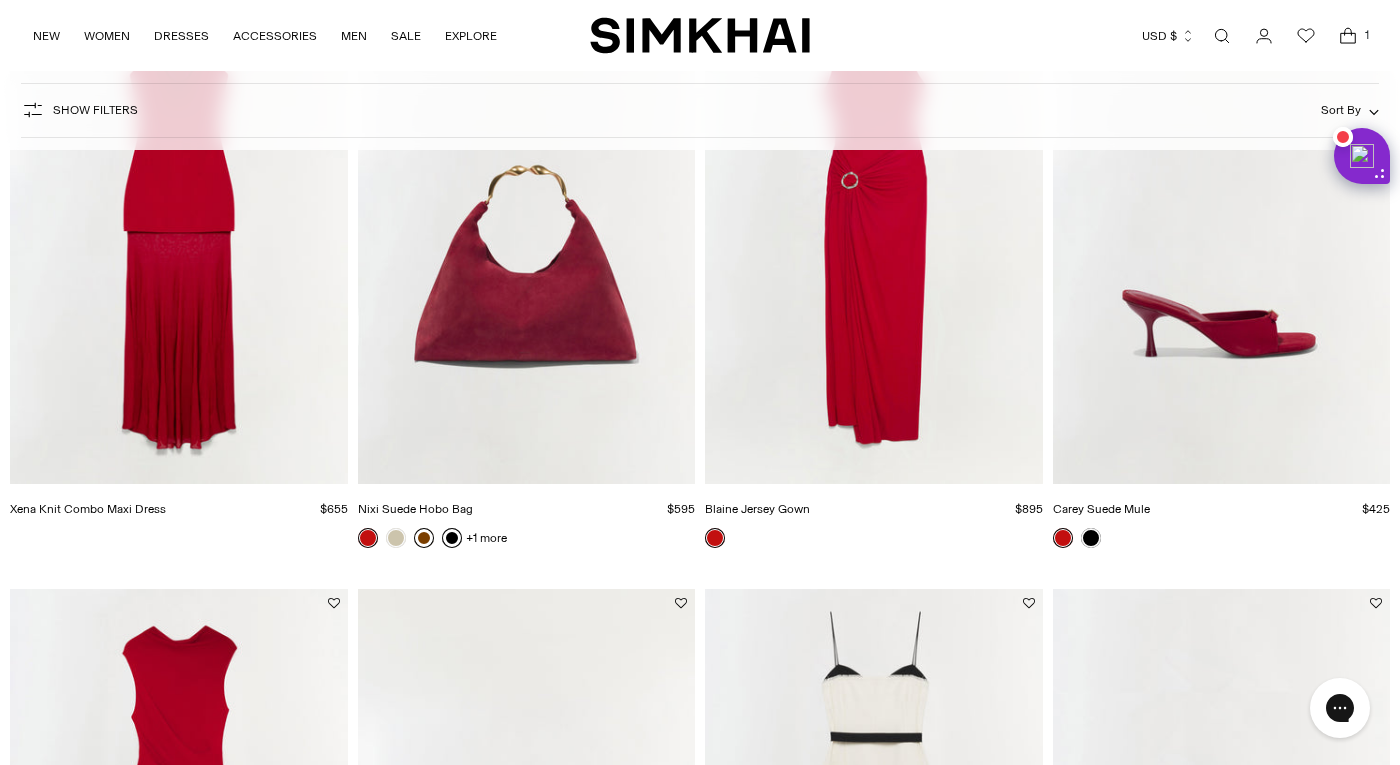click at bounding box center (452, 538) 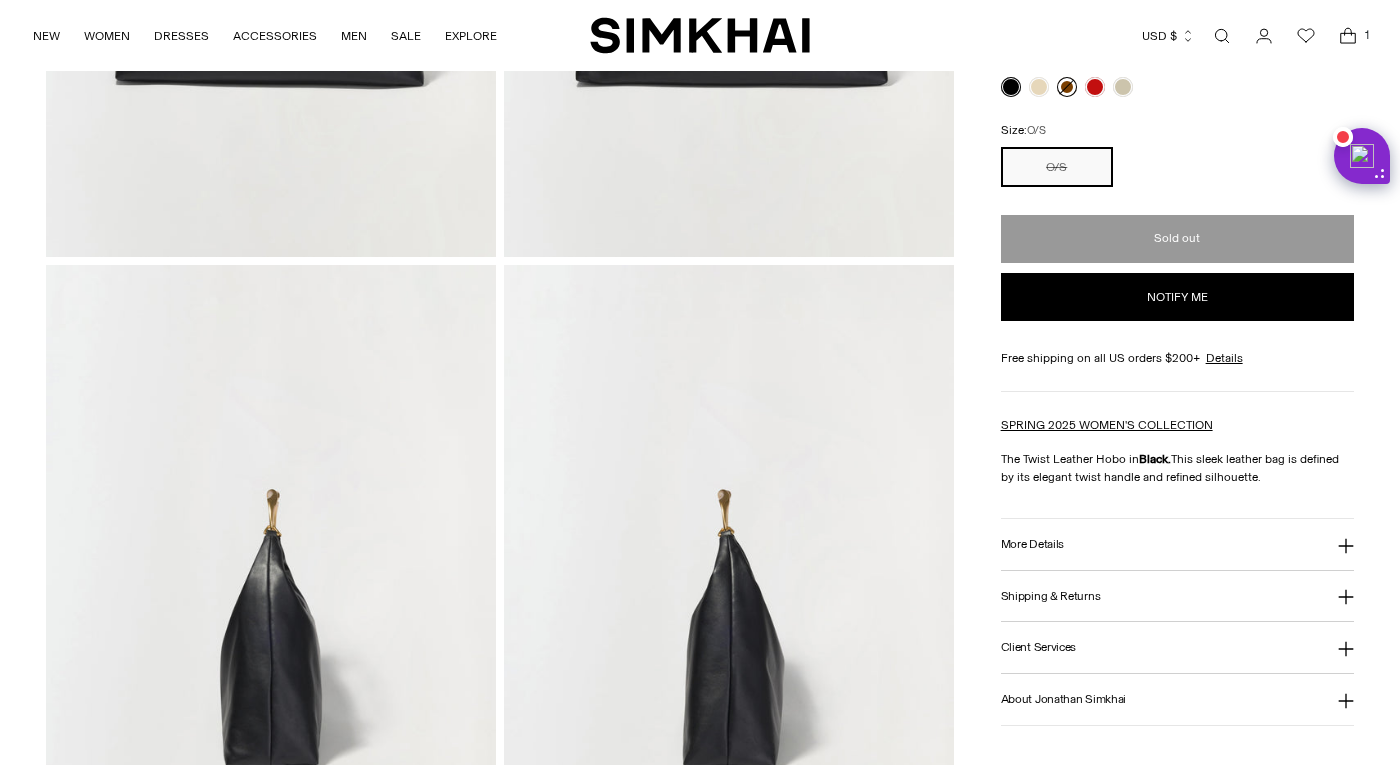scroll, scrollTop: 755, scrollLeft: 0, axis: vertical 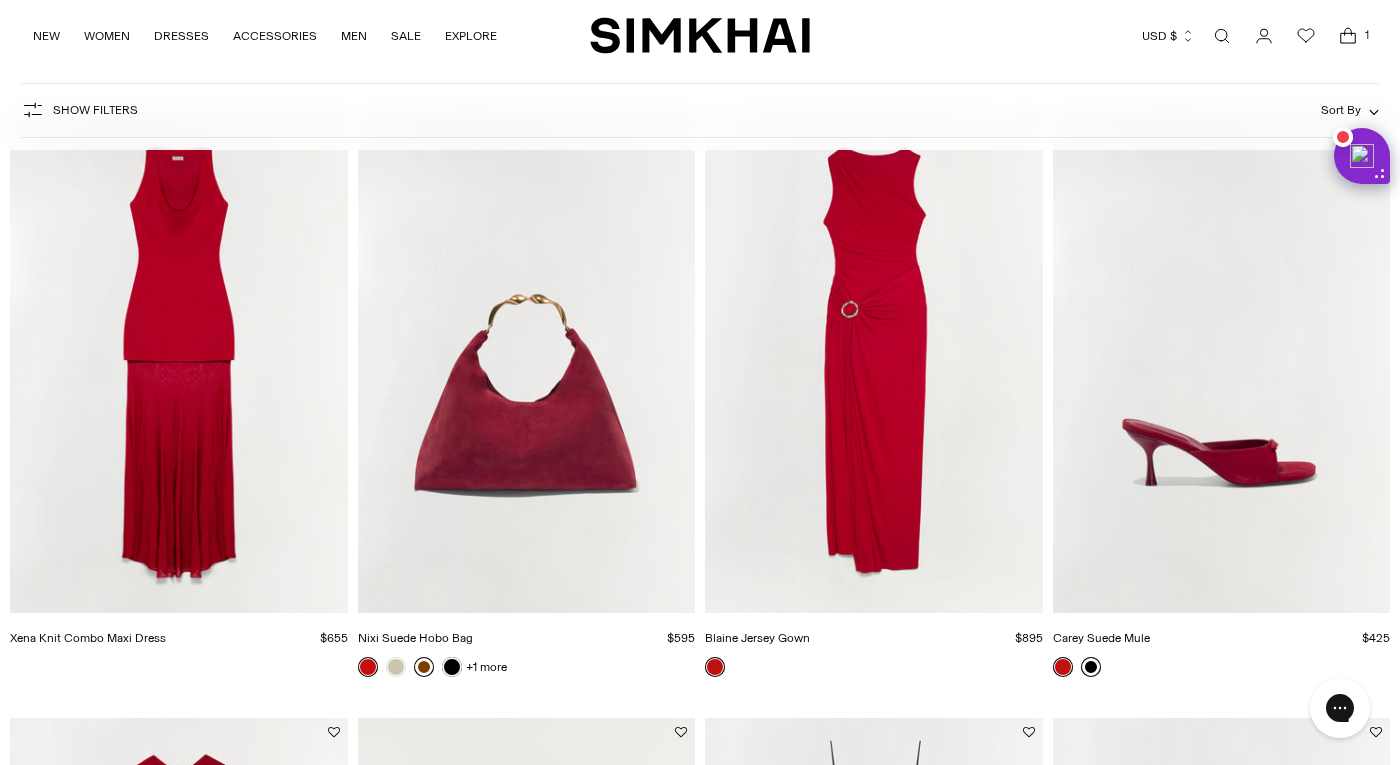 click at bounding box center (1091, 667) 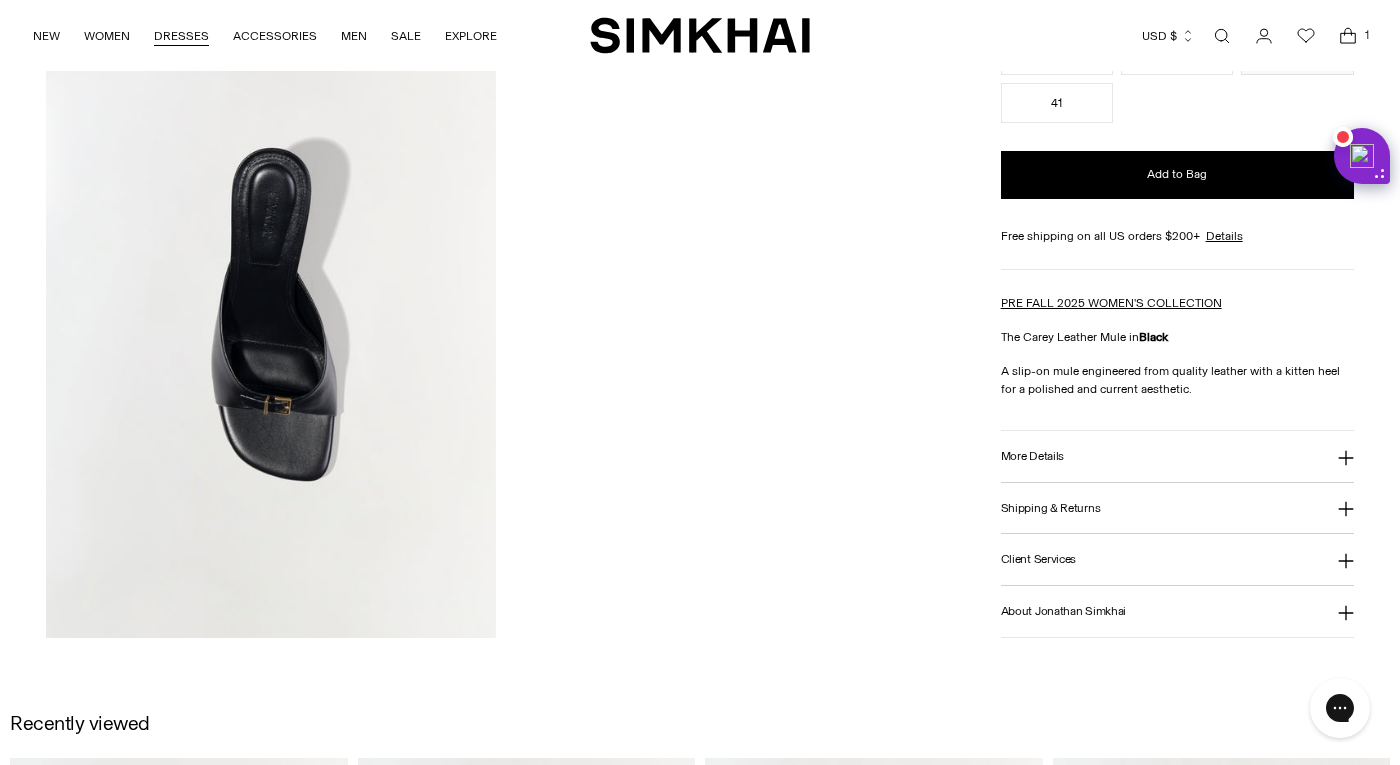 scroll, scrollTop: 0, scrollLeft: 0, axis: both 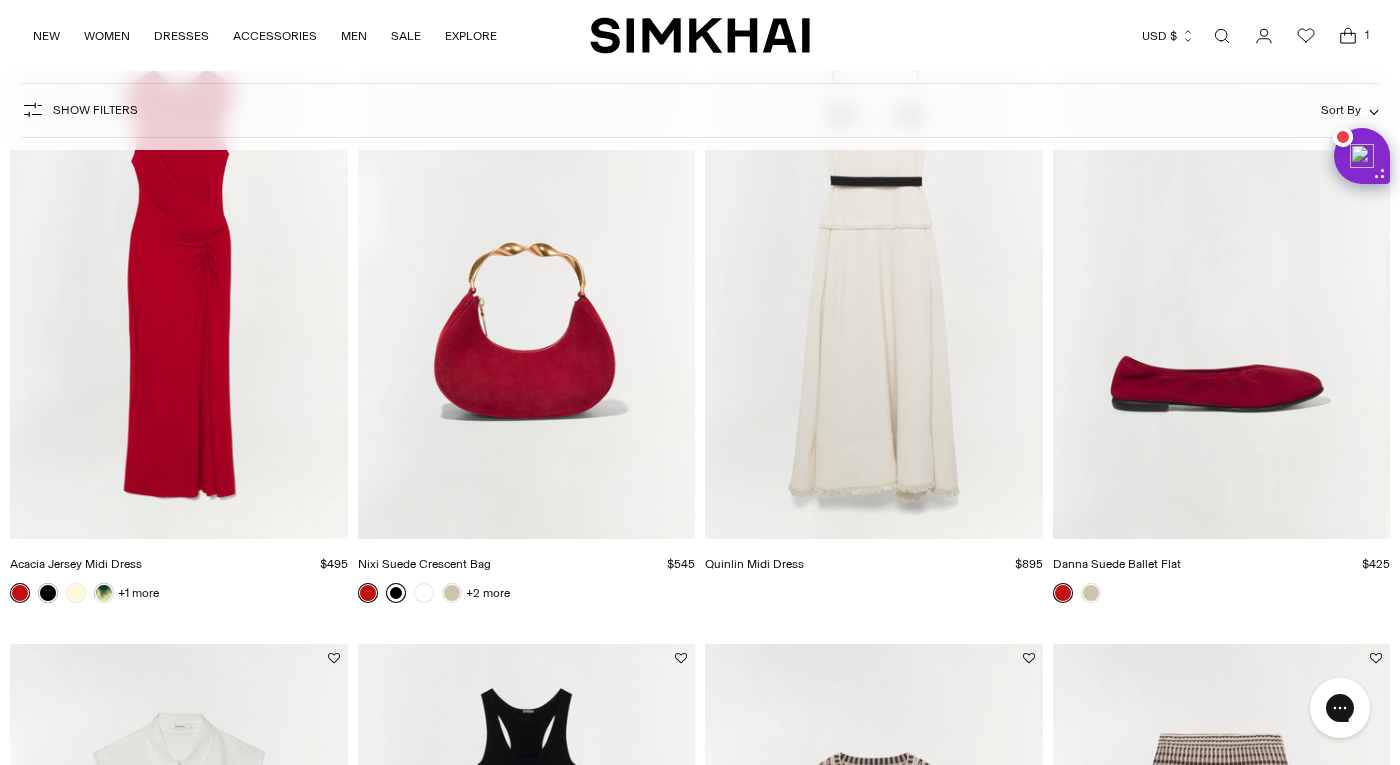 click at bounding box center (396, 593) 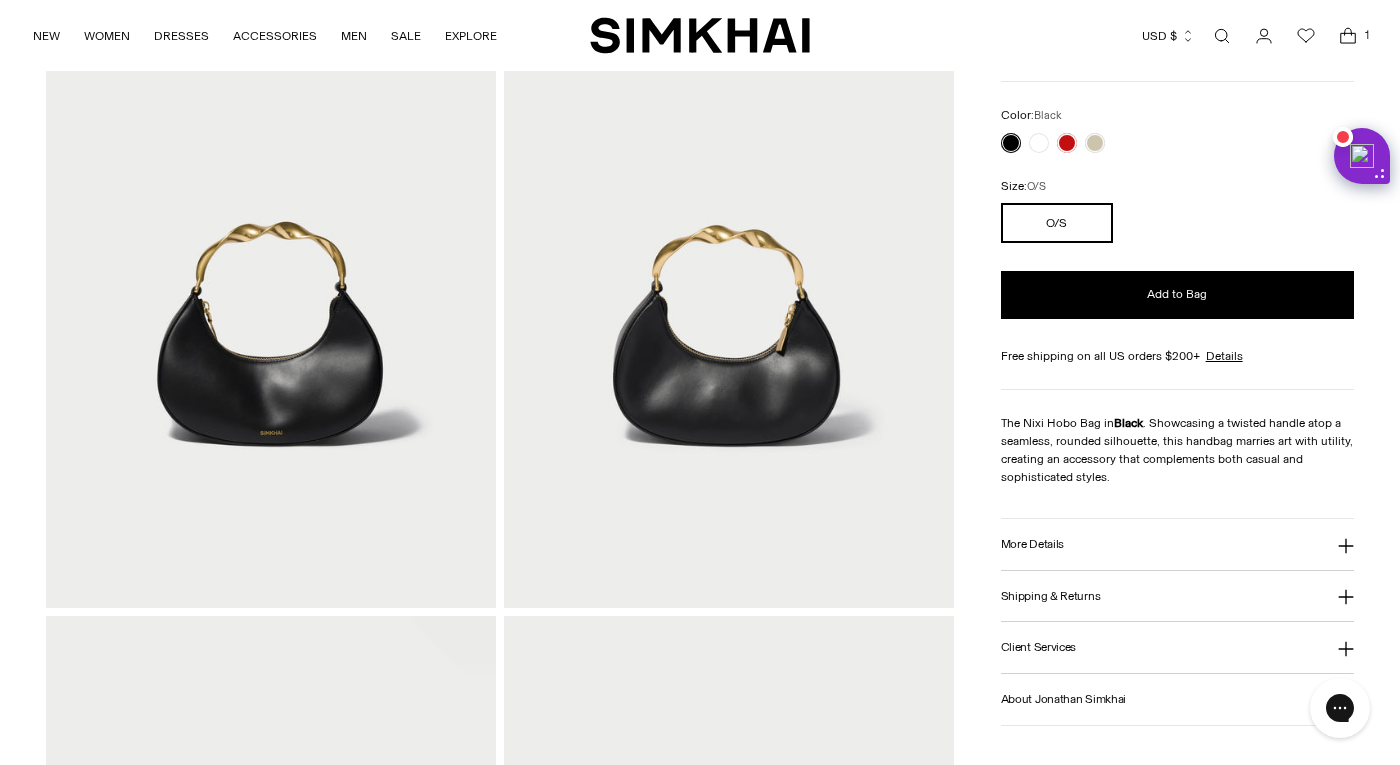 scroll, scrollTop: 514, scrollLeft: 0, axis: vertical 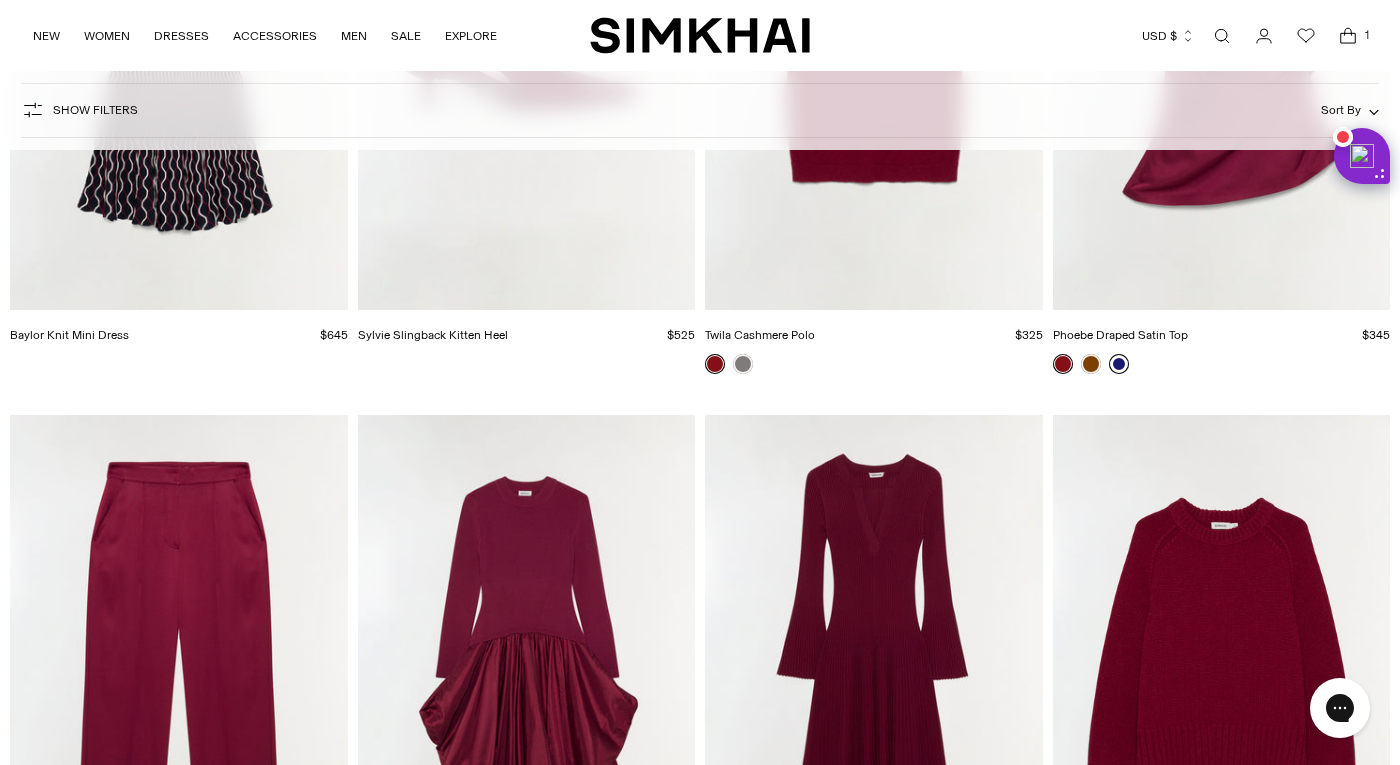 click at bounding box center (1119, 364) 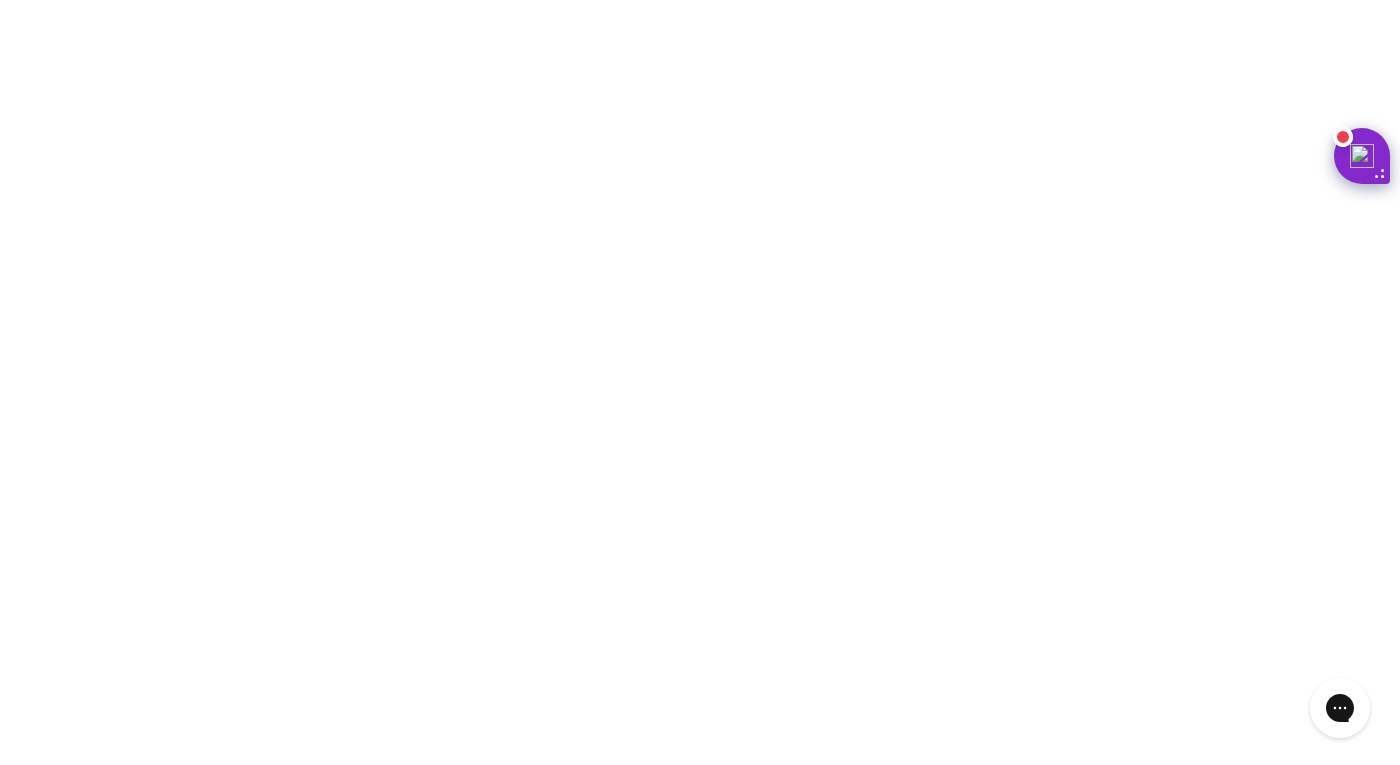 scroll, scrollTop: 11876, scrollLeft: 0, axis: vertical 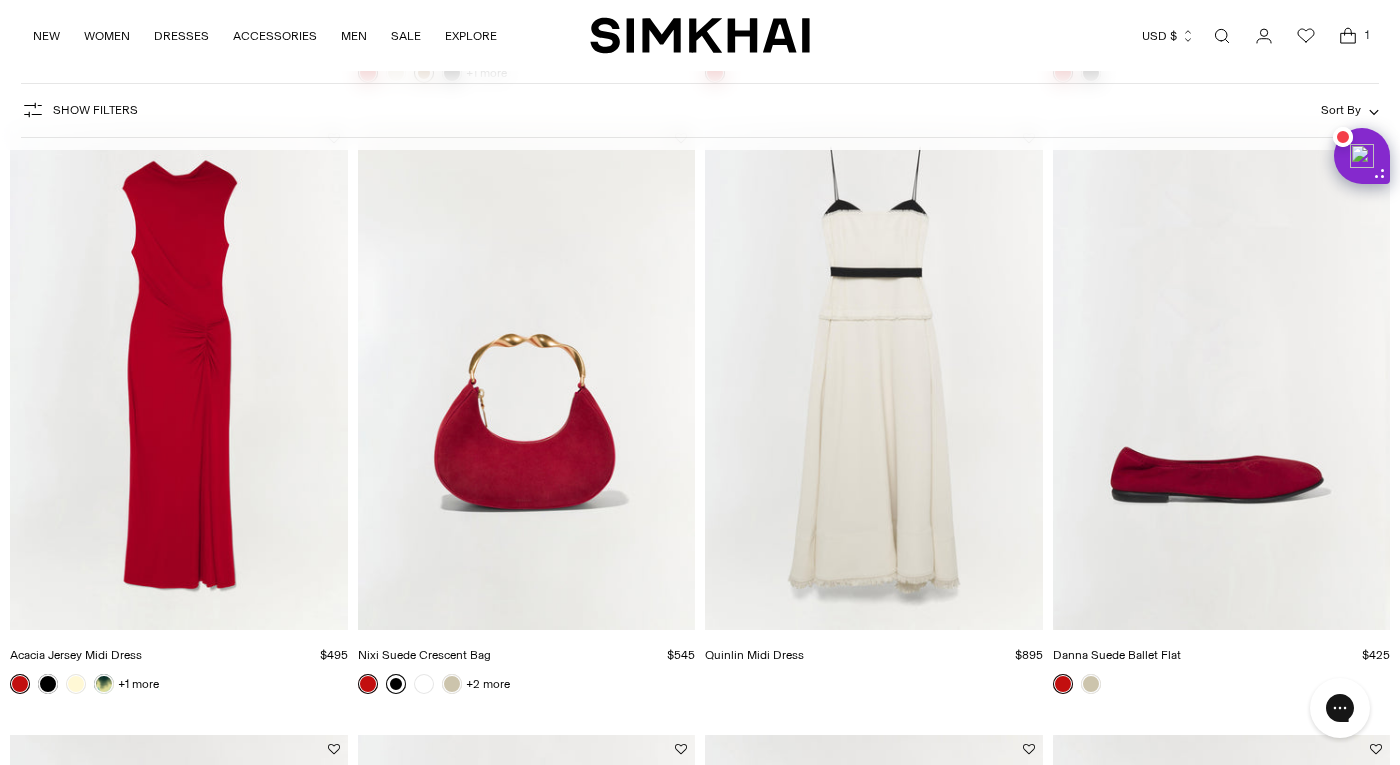 click at bounding box center (396, 684) 